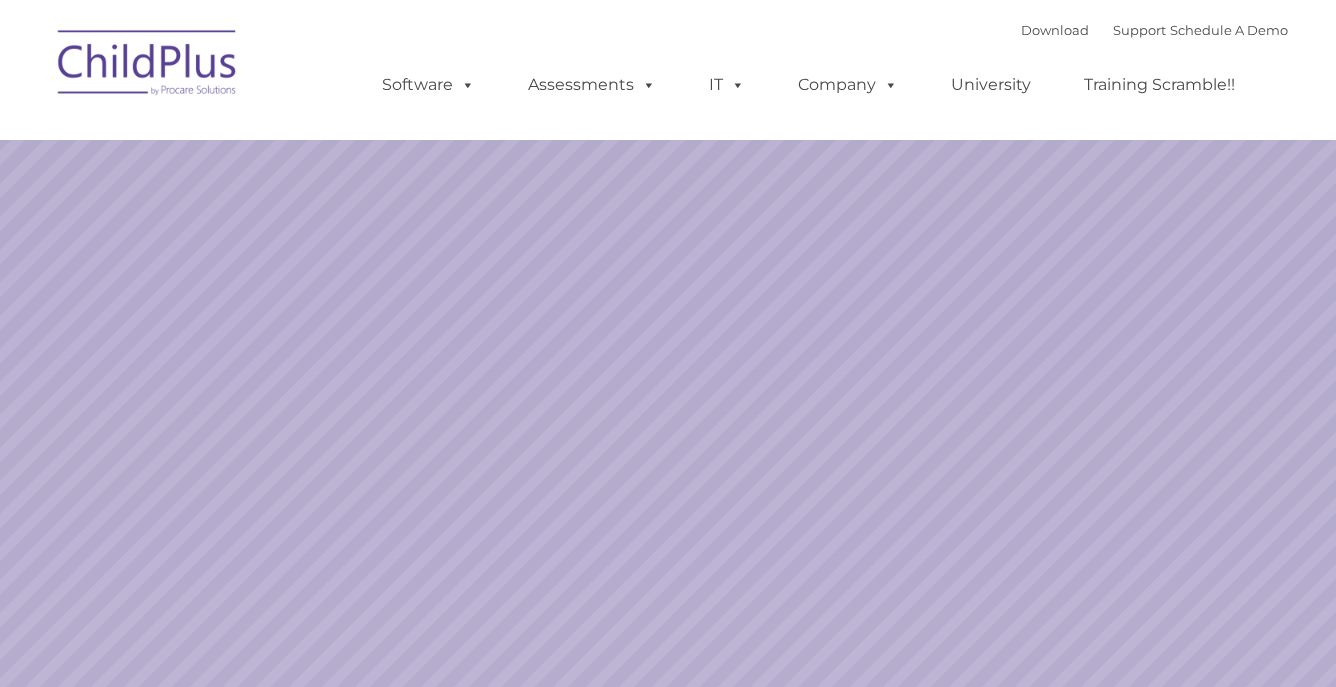 scroll, scrollTop: 0, scrollLeft: 0, axis: both 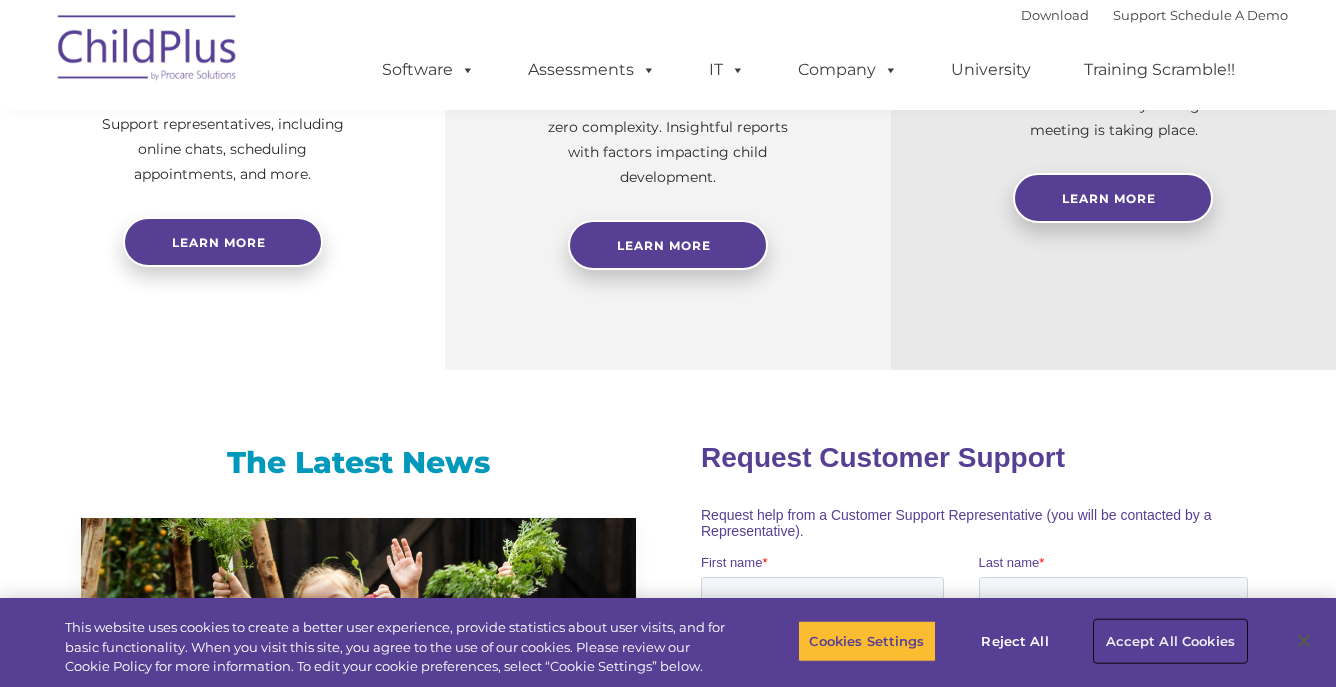 click on "Accept All Cookies" at bounding box center [1170, 641] 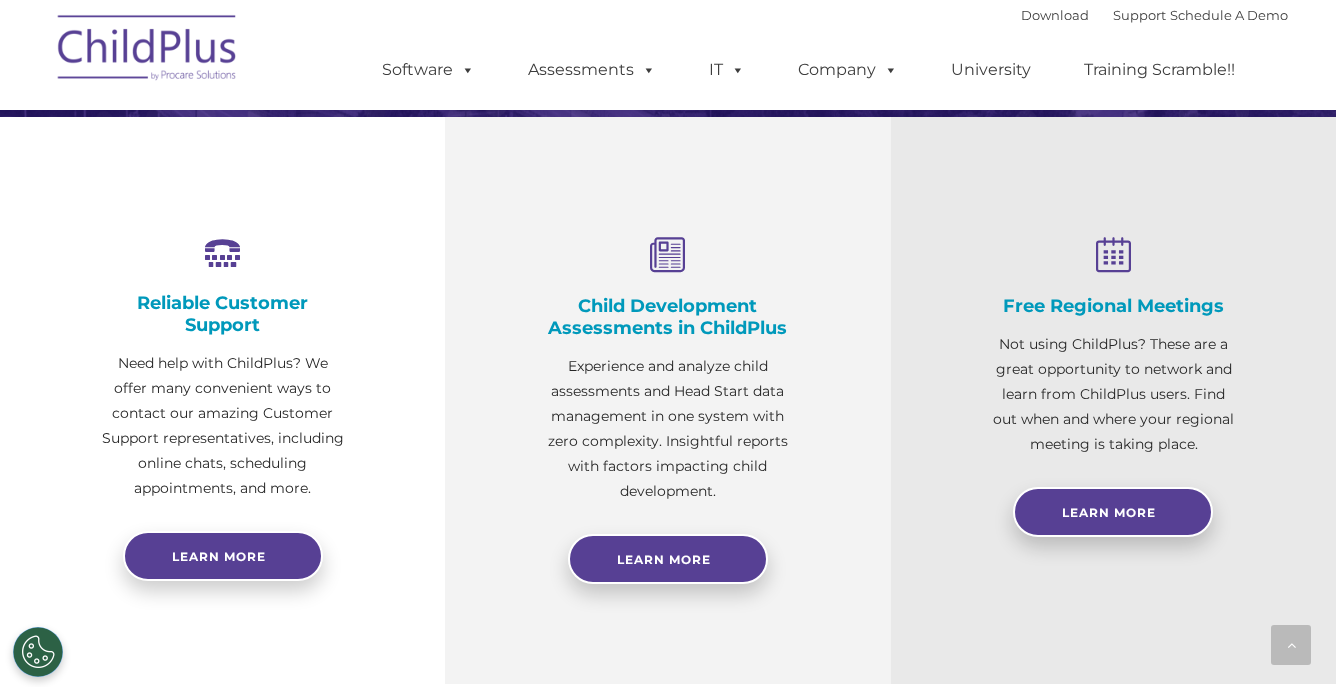 scroll, scrollTop: 0, scrollLeft: 0, axis: both 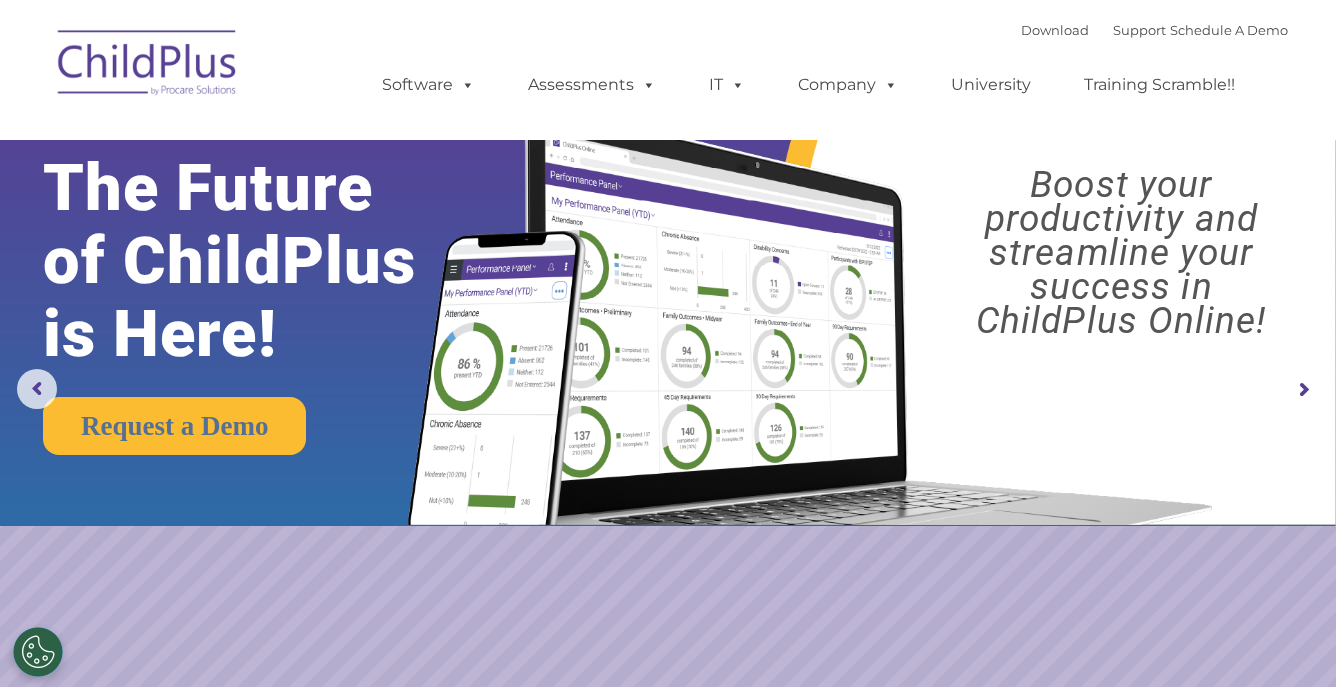 click at bounding box center [148, 66] 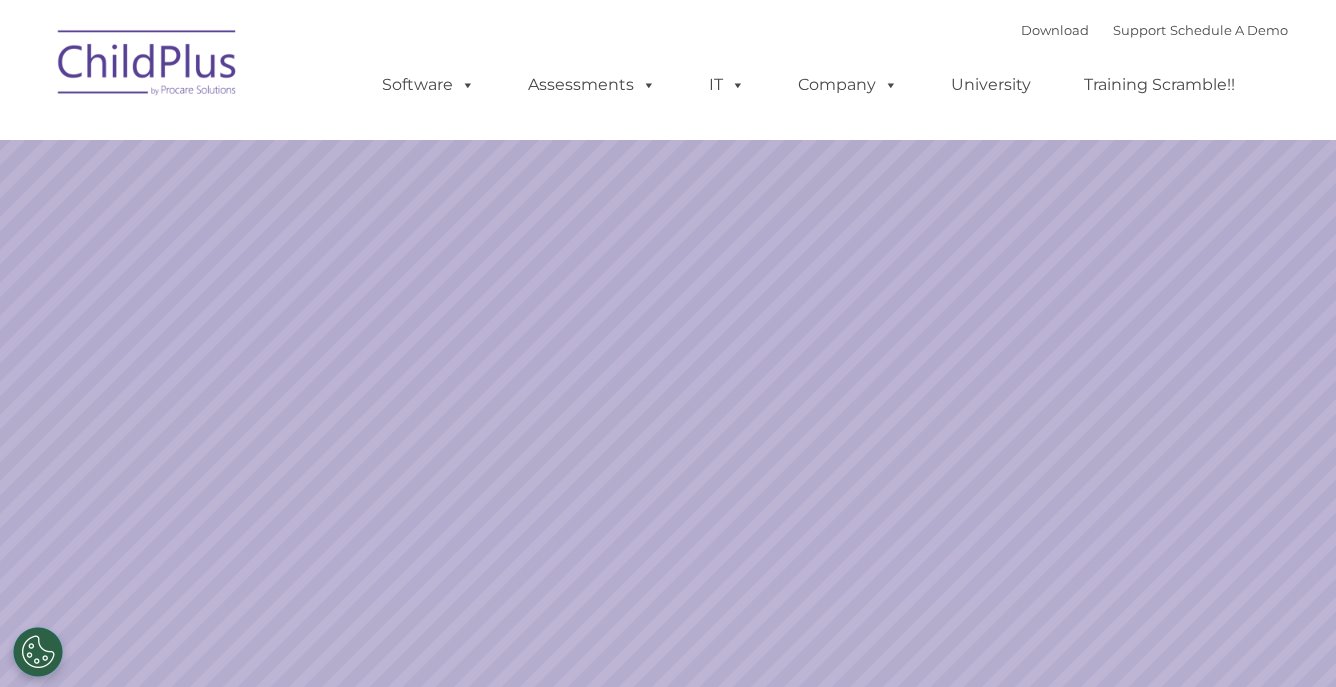scroll, scrollTop: 0, scrollLeft: 0, axis: both 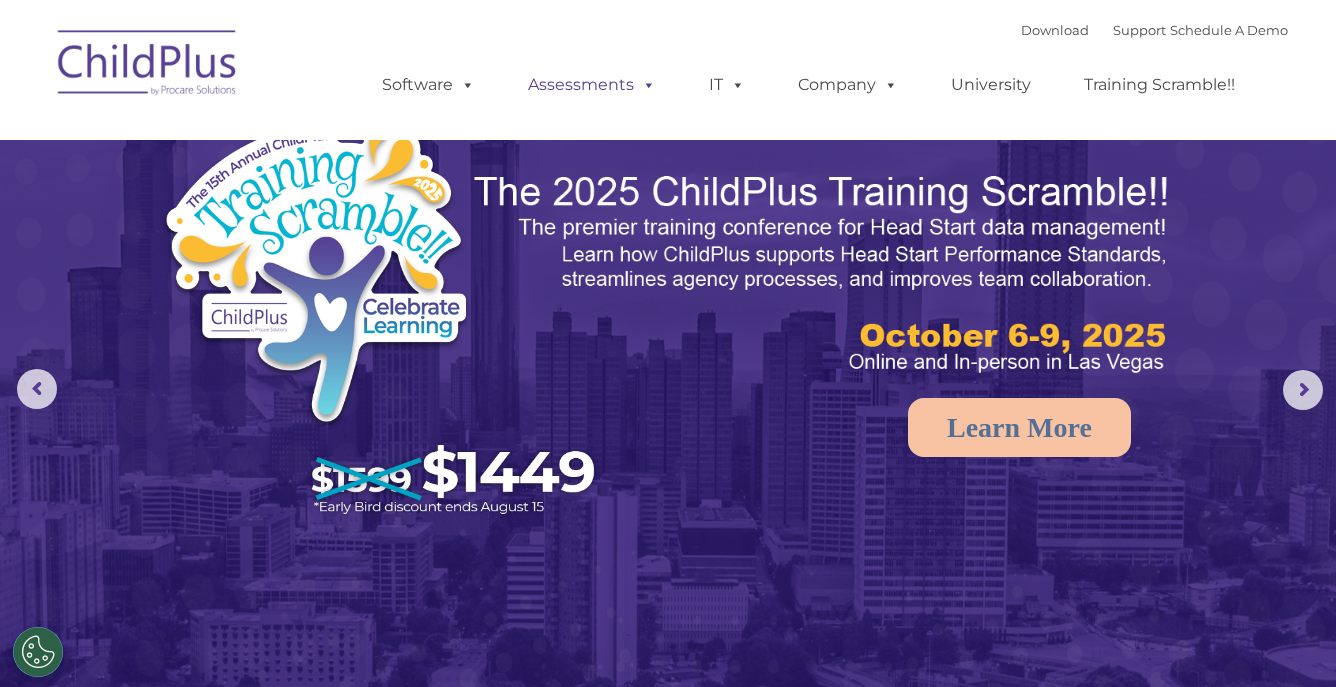 click on "Assessments" at bounding box center (592, 85) 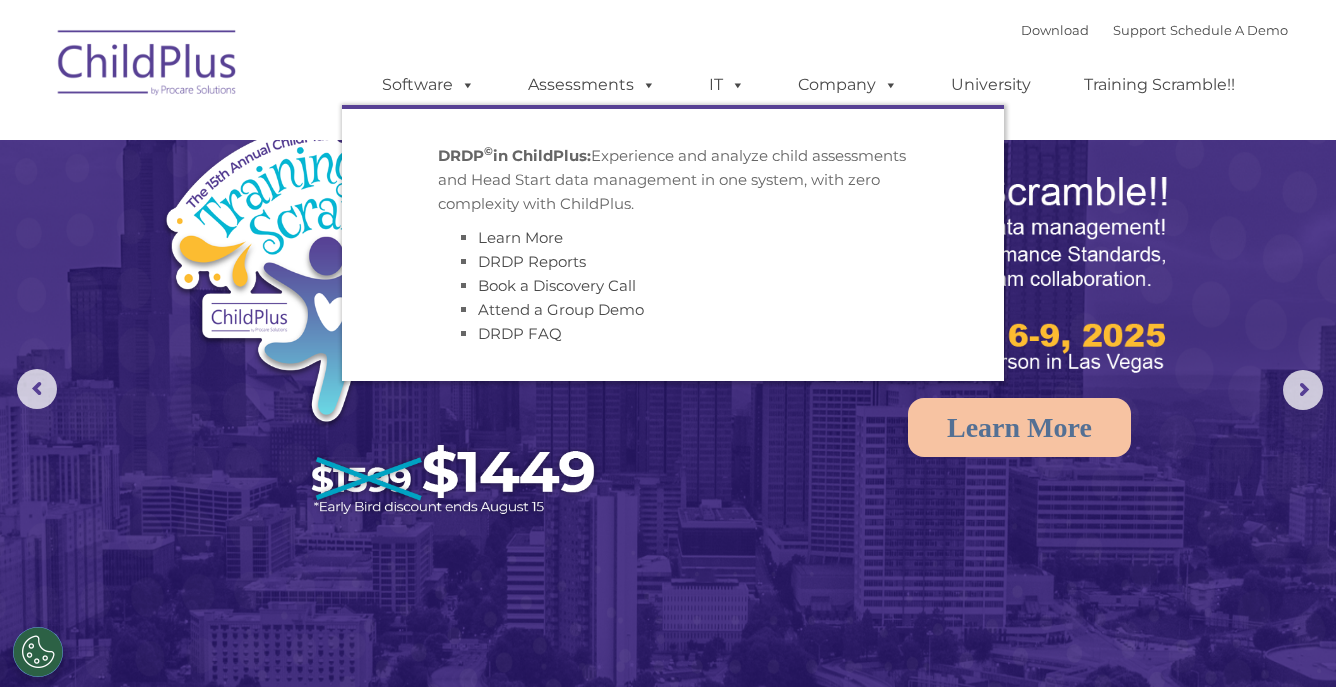 click on "Software
ChildPlus:  The original and most widely-used Head Start data management system with over 35 years of experience providing software, service, and support.
Learn More
Features
Schedule A Demo
Getting Started
Assessments
DRDP ©  in ChildPlus:  Experience and analyze child assessments and Head Start data management in one system, with zero complexity with ChildPlus.
Learn More
DRDP Reports
Book a Discovery Call
Attend a Group Demo
DRDP FAQ
IT
Hosting Security System Requirements Download Software Policy
Company
Events Account Help Regional User Groups Contact Us
University Training Scramble!!" at bounding box center (815, 85) 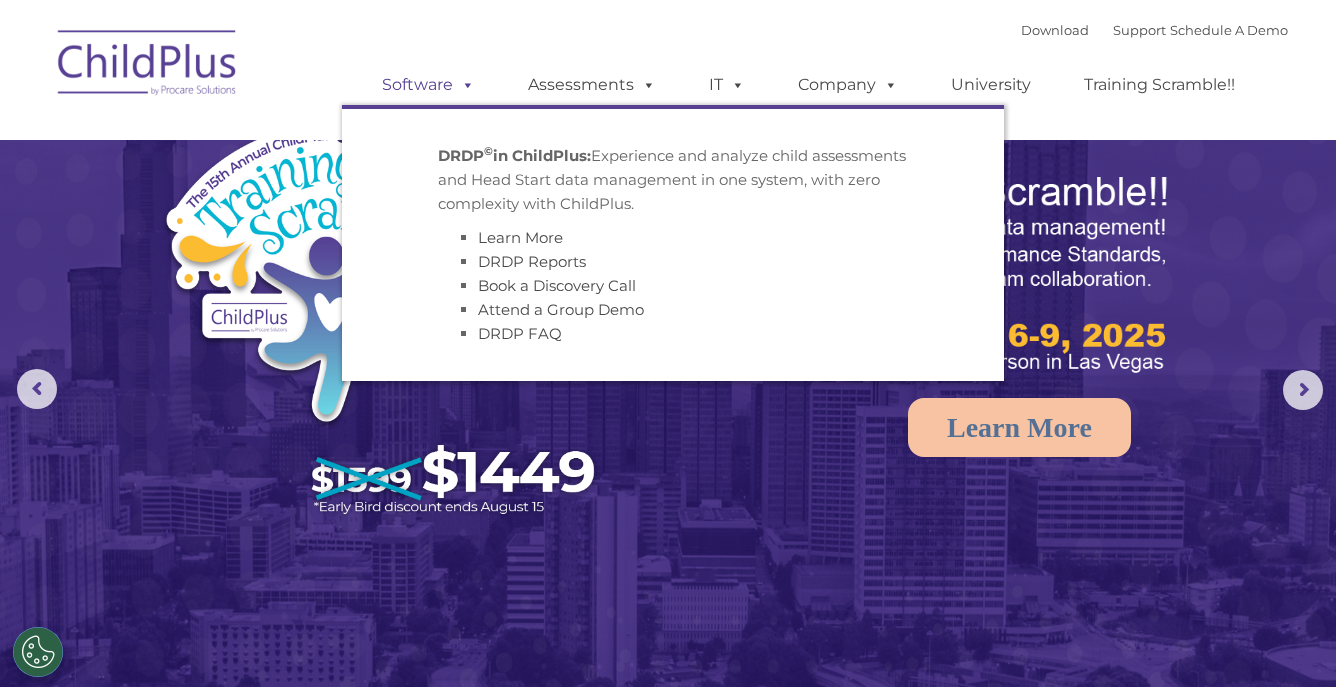 click on "Software" at bounding box center [428, 85] 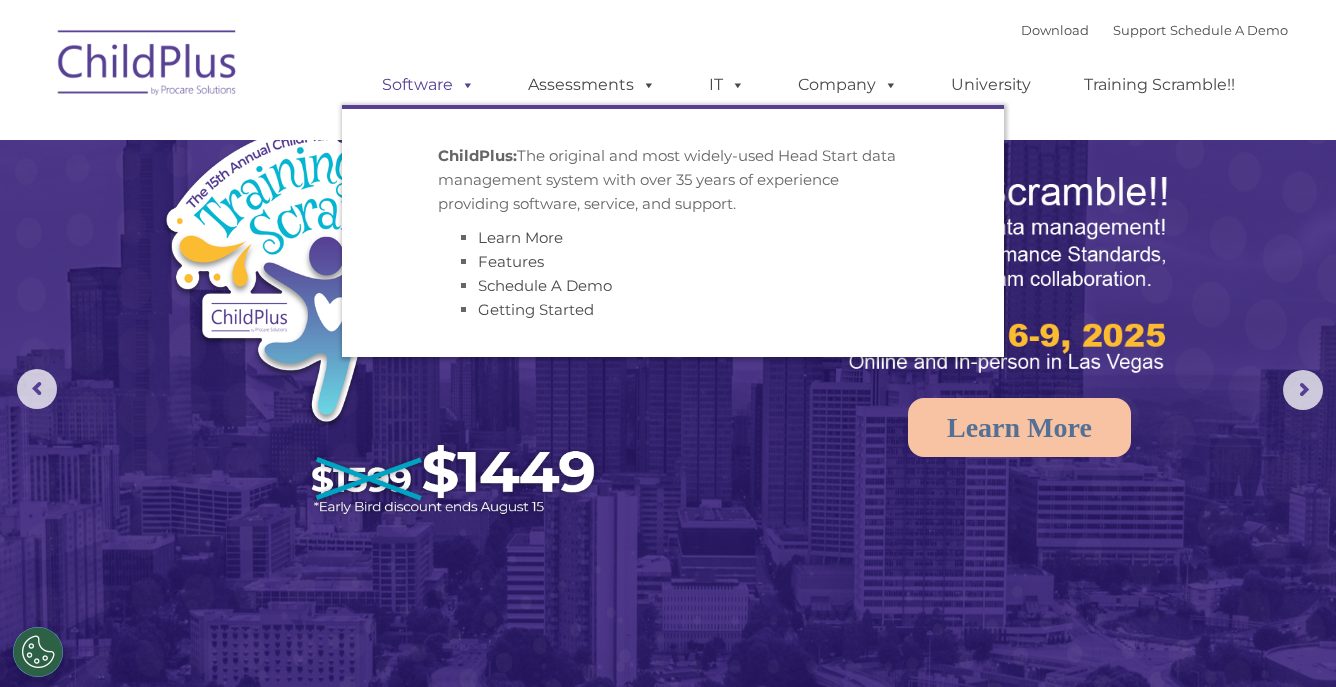 click on "Software" at bounding box center [428, 85] 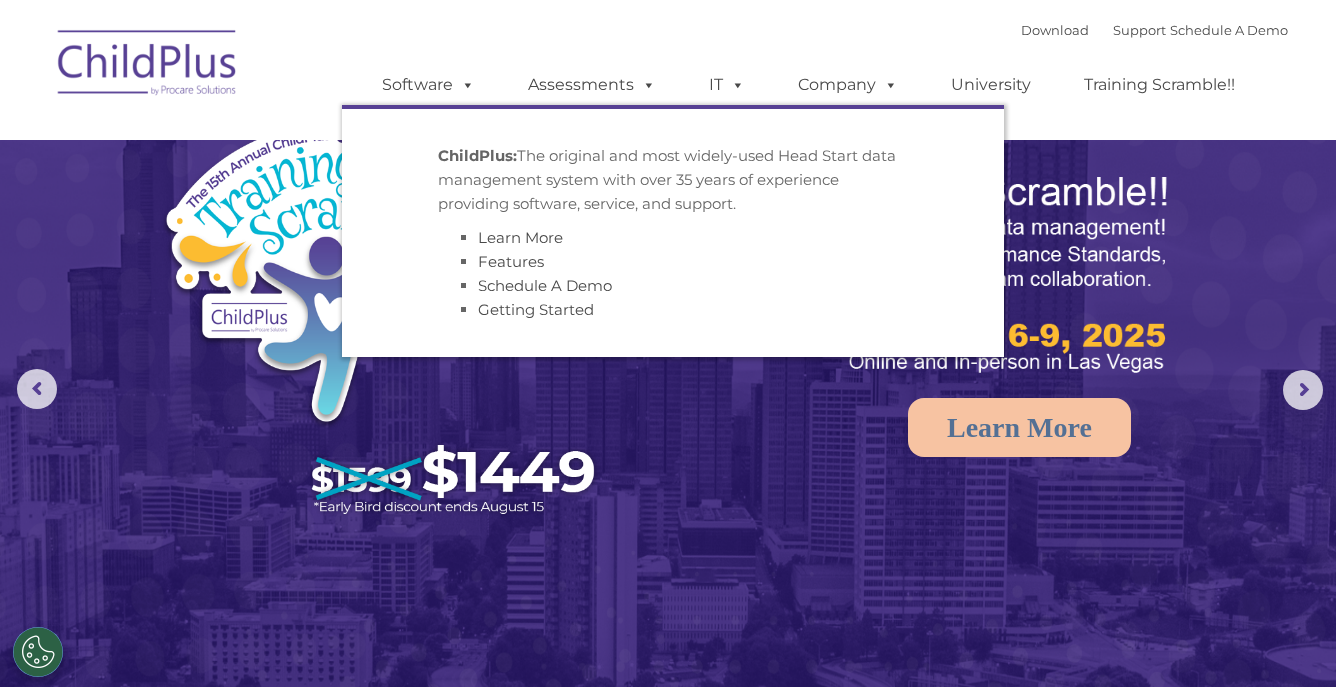 click on "Download          Support      |     Schedule A Demo

MENU MENU Software
ChildPlus:  The original and most widely-used Head Start data management system with over 35 years of experience providing software, service, and support.
Learn More
Features
Schedule A Demo
Getting Started
Assessments
DRDP ©  in ChildPlus:  Experience and analyze child assessments and Head Start data management in one system, with zero complexity with ChildPlus.
Learn More
DRDP Reports
Book a Discovery Call
Attend a Group Demo
DRDP FAQ
IT
Hosting Security System Requirements Download Software Policy
Company
Events Account Help Regional User Groups Contact Us
University Training Scramble!!" at bounding box center [815, 70] 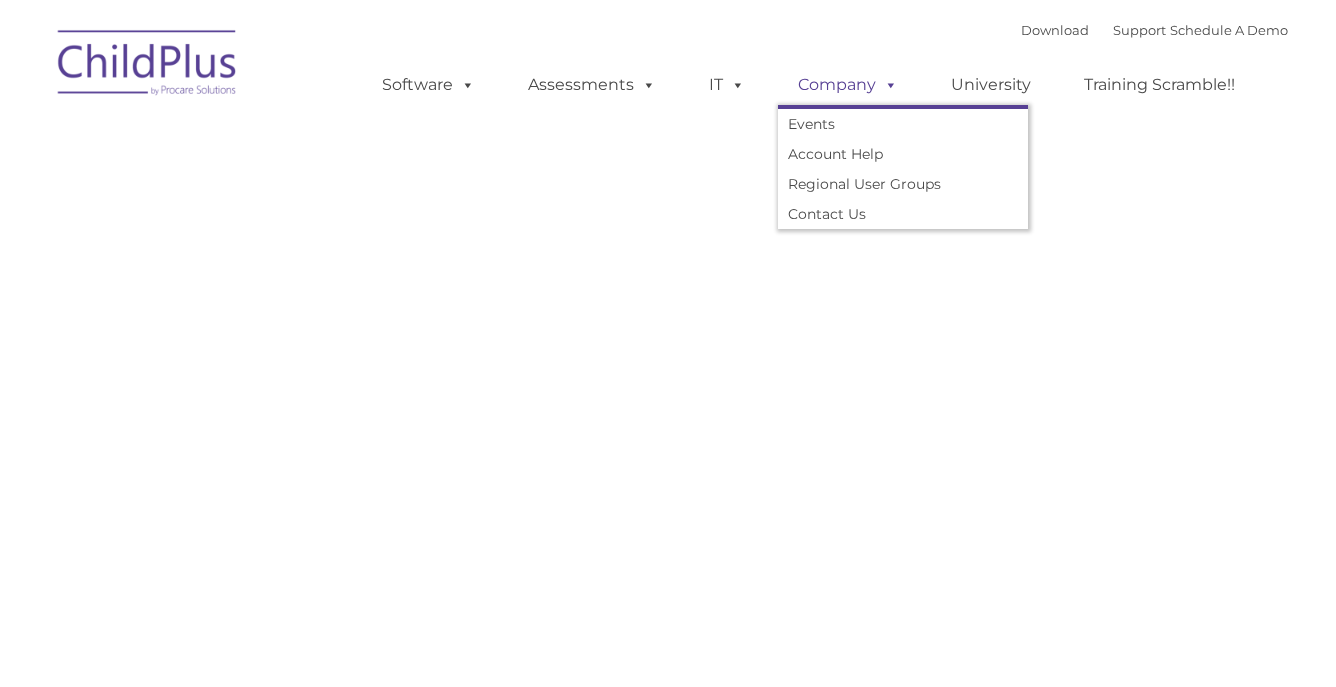 scroll, scrollTop: 0, scrollLeft: 0, axis: both 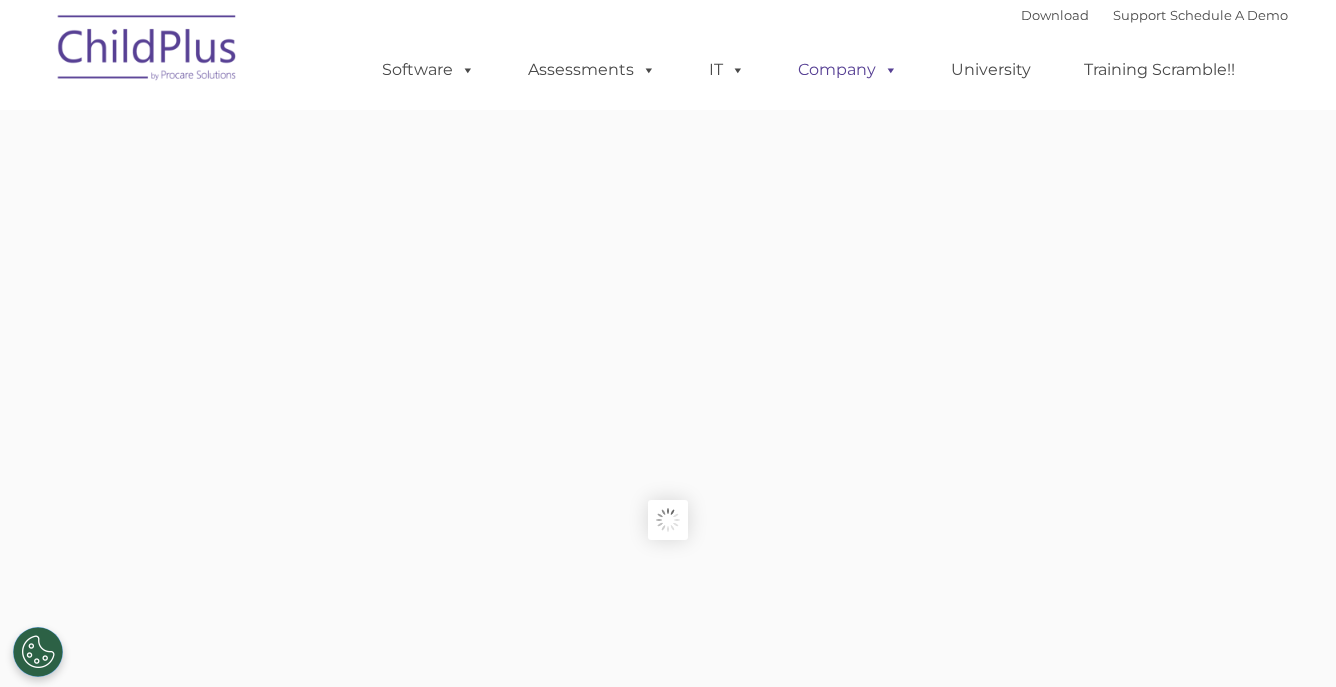 type on "" 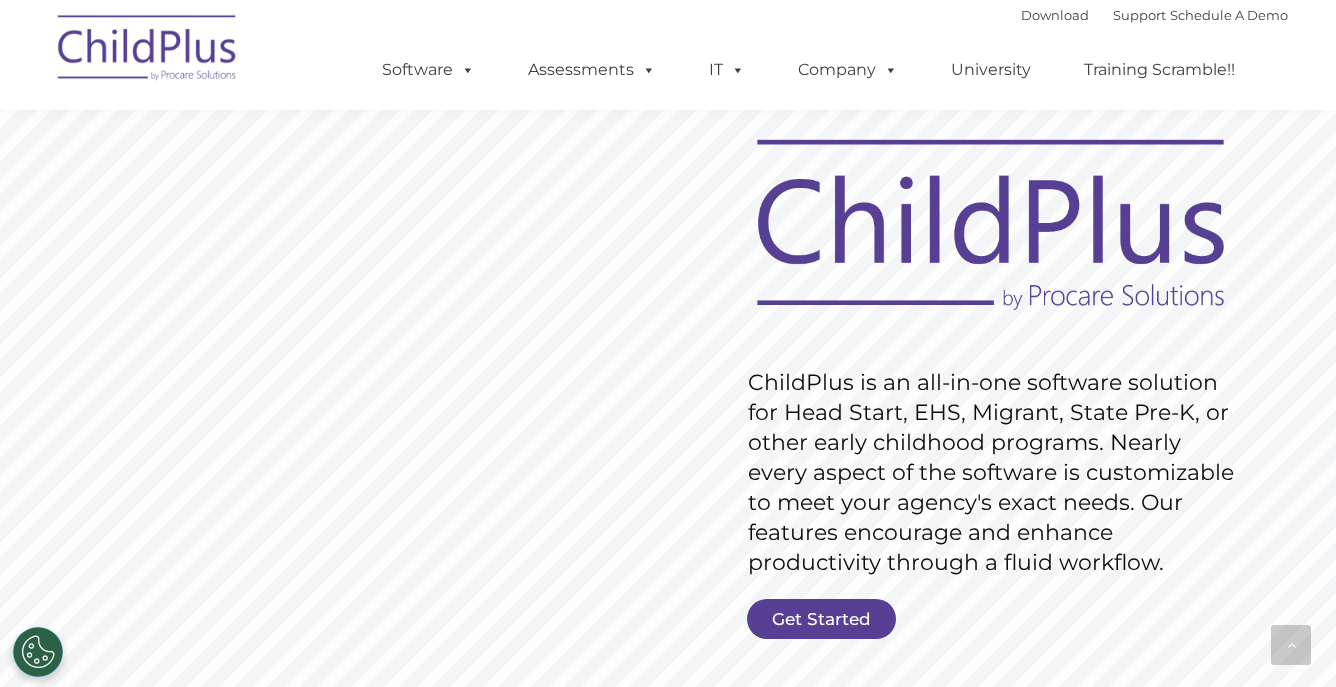 scroll, scrollTop: 0, scrollLeft: 0, axis: both 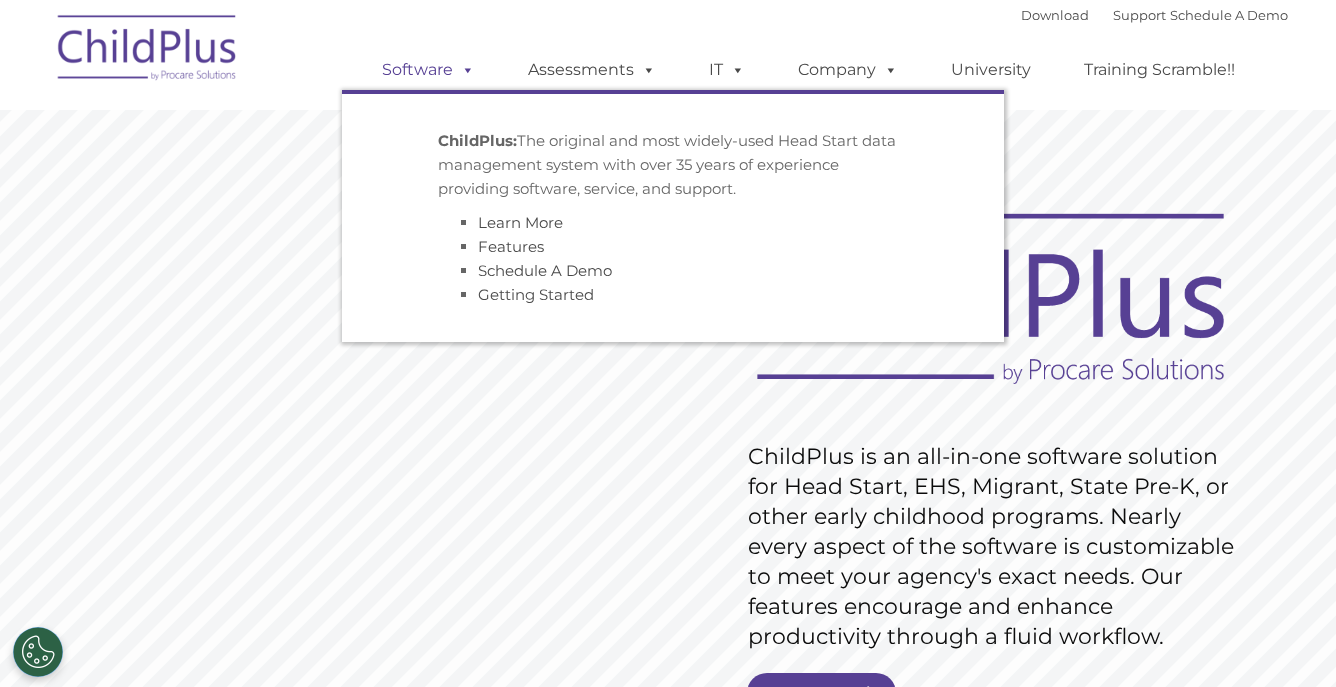 click on "Software" at bounding box center (428, 70) 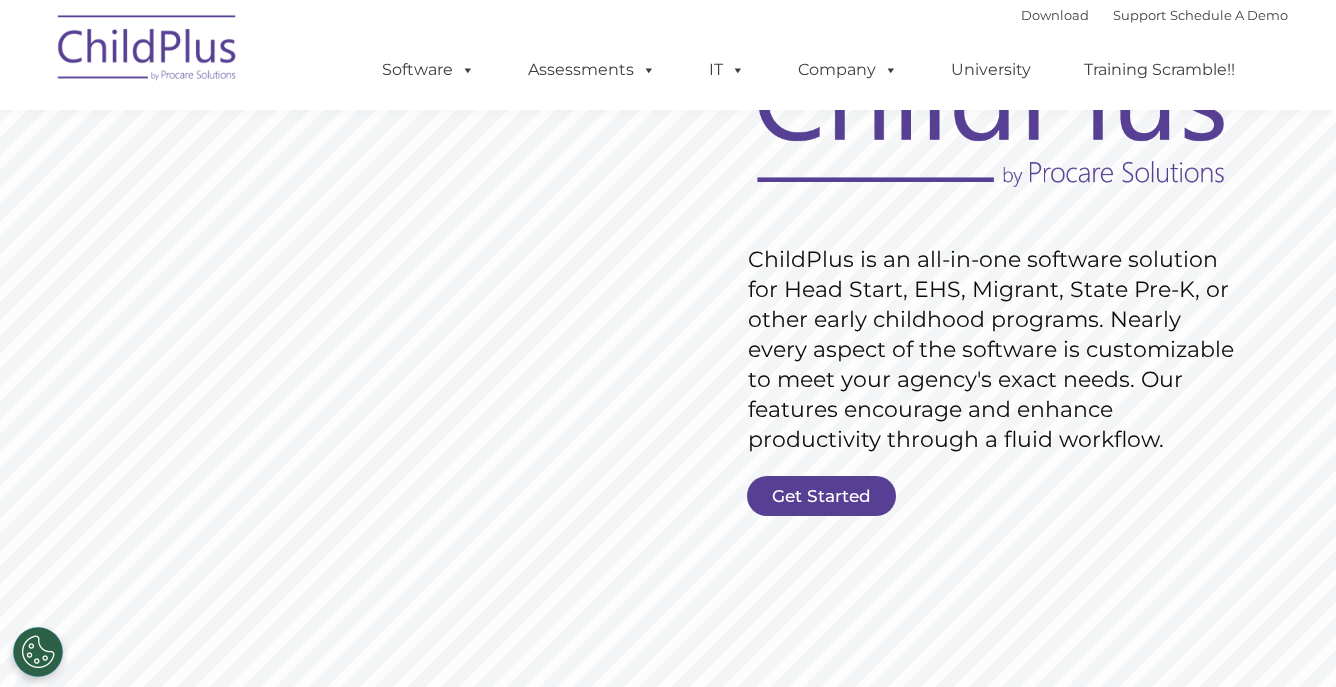 scroll, scrollTop: 0, scrollLeft: 0, axis: both 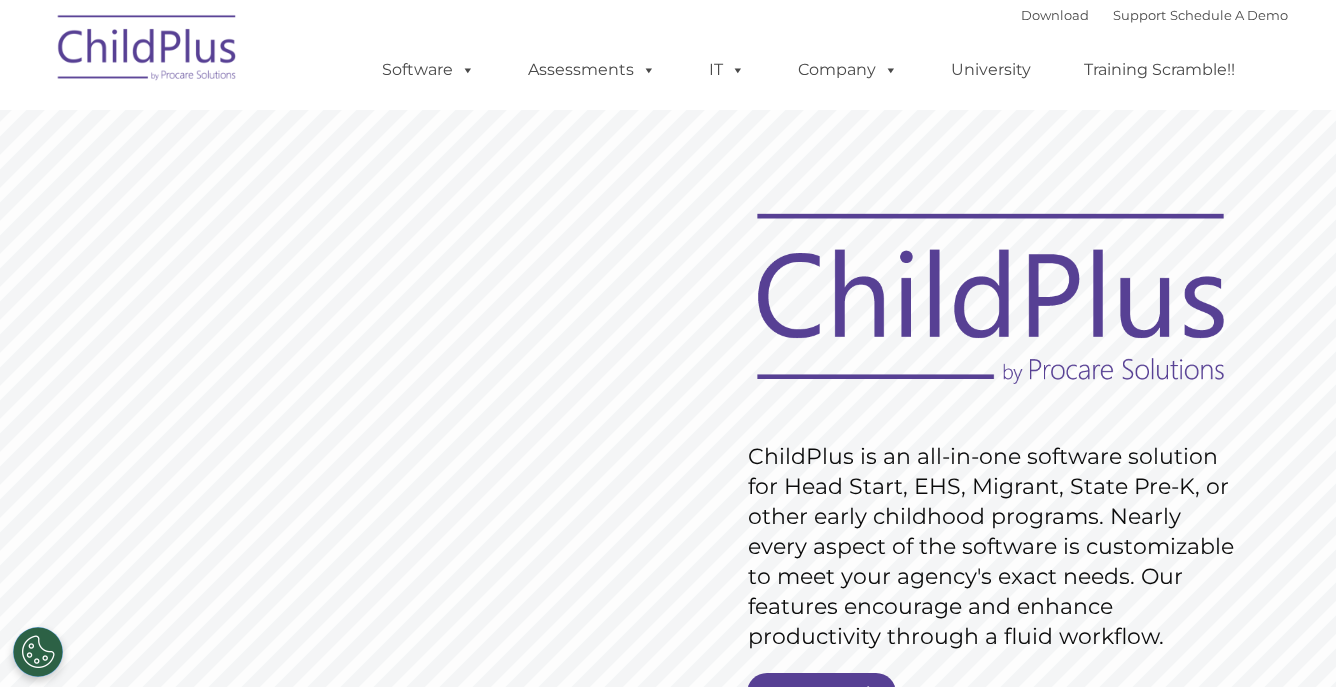 click at bounding box center (148, 51) 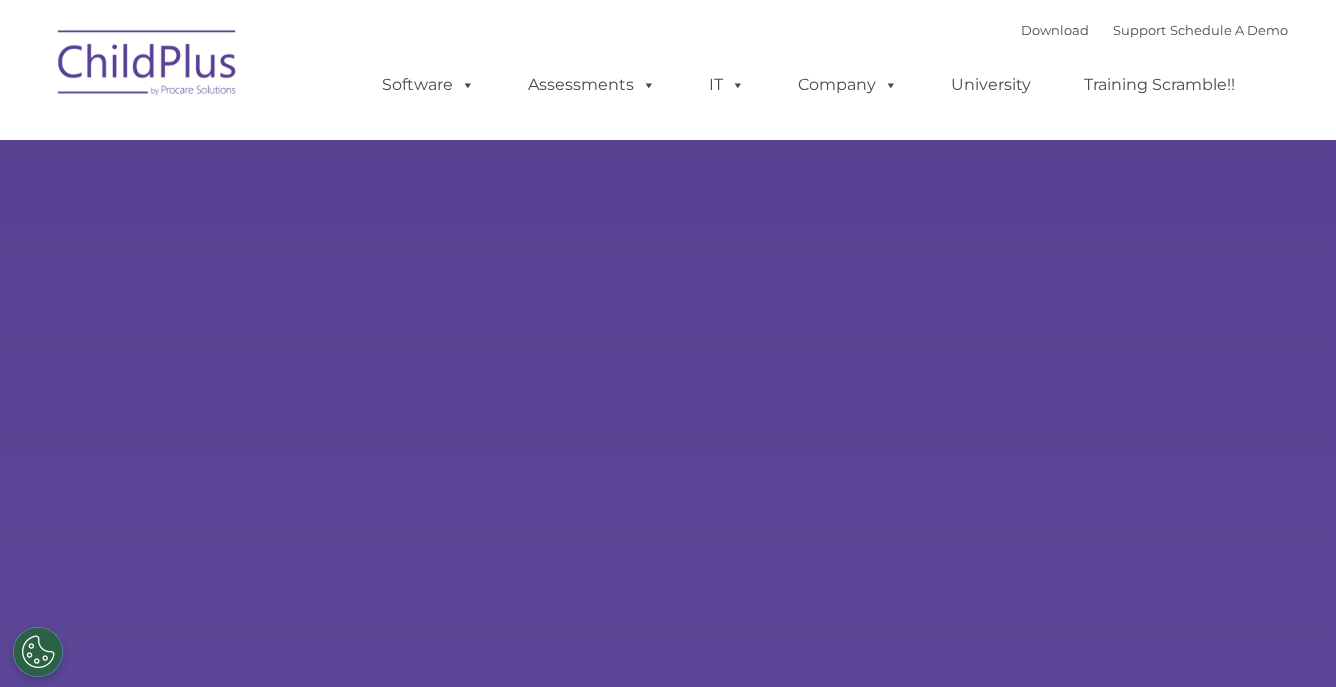 scroll, scrollTop: 0, scrollLeft: 0, axis: both 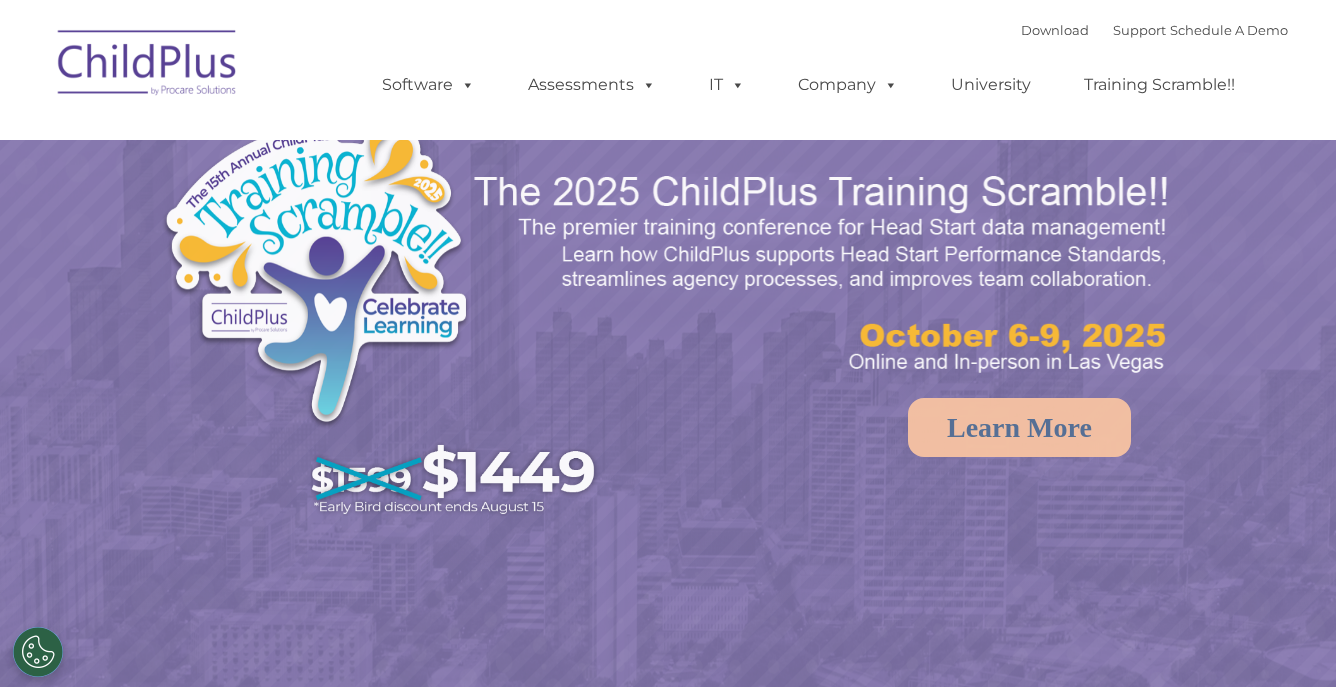 select on "MEDIUM" 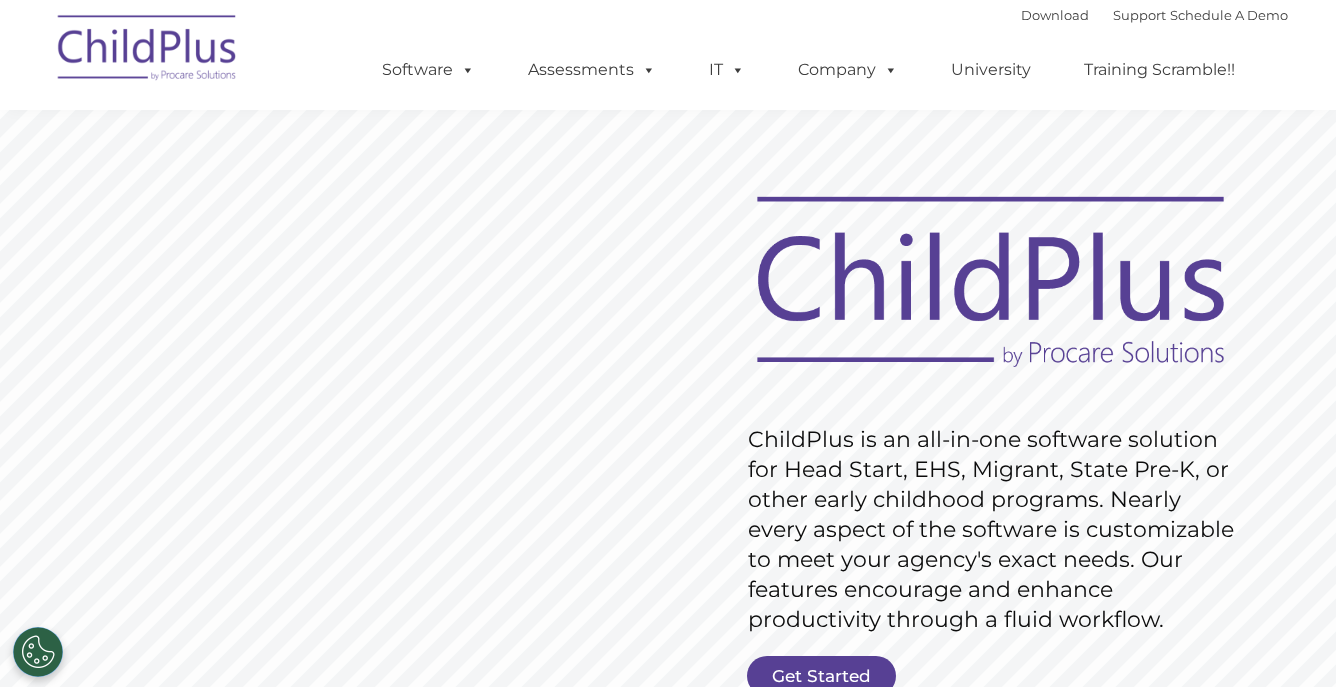 scroll, scrollTop: 0, scrollLeft: 0, axis: both 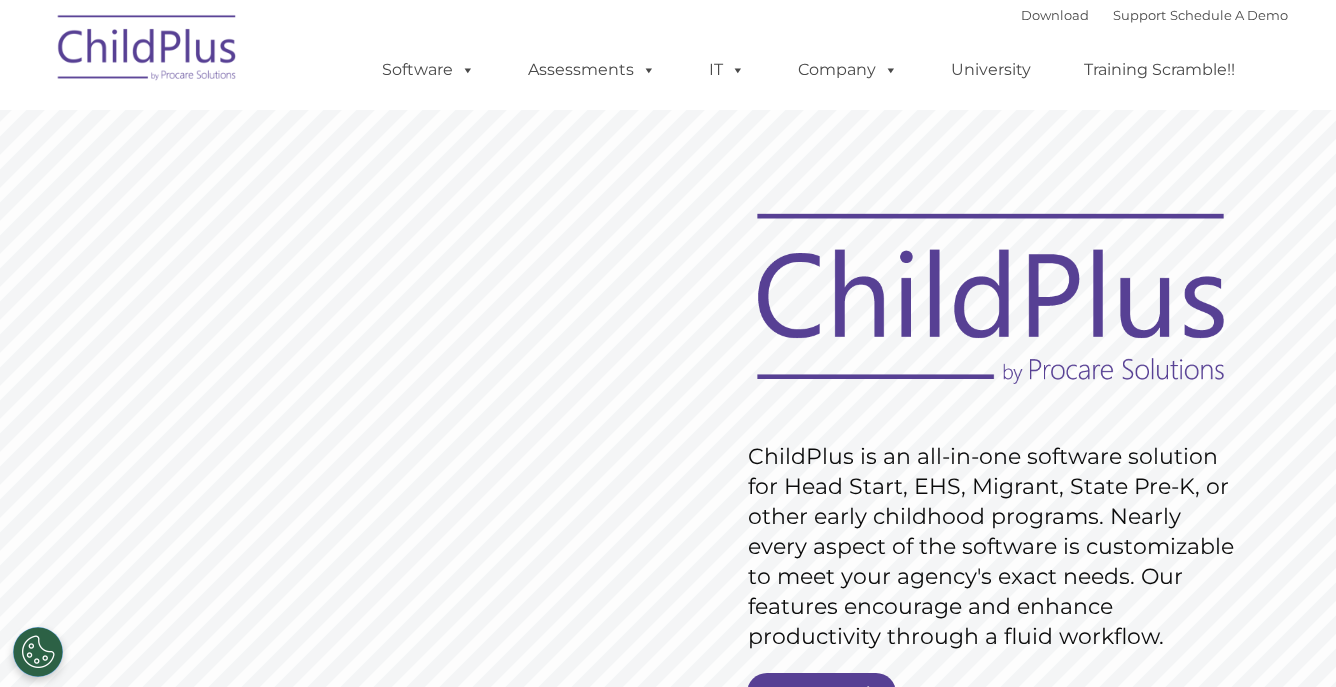 click at bounding box center [148, 51] 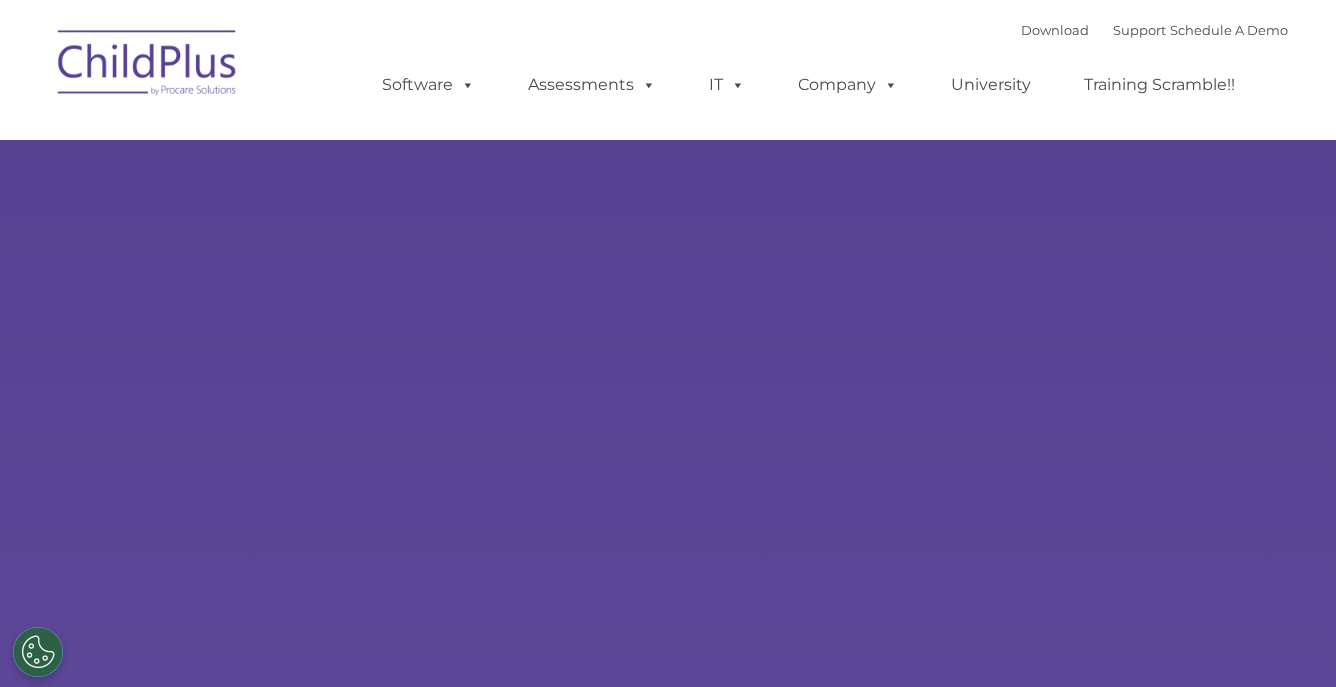 scroll, scrollTop: 0, scrollLeft: 0, axis: both 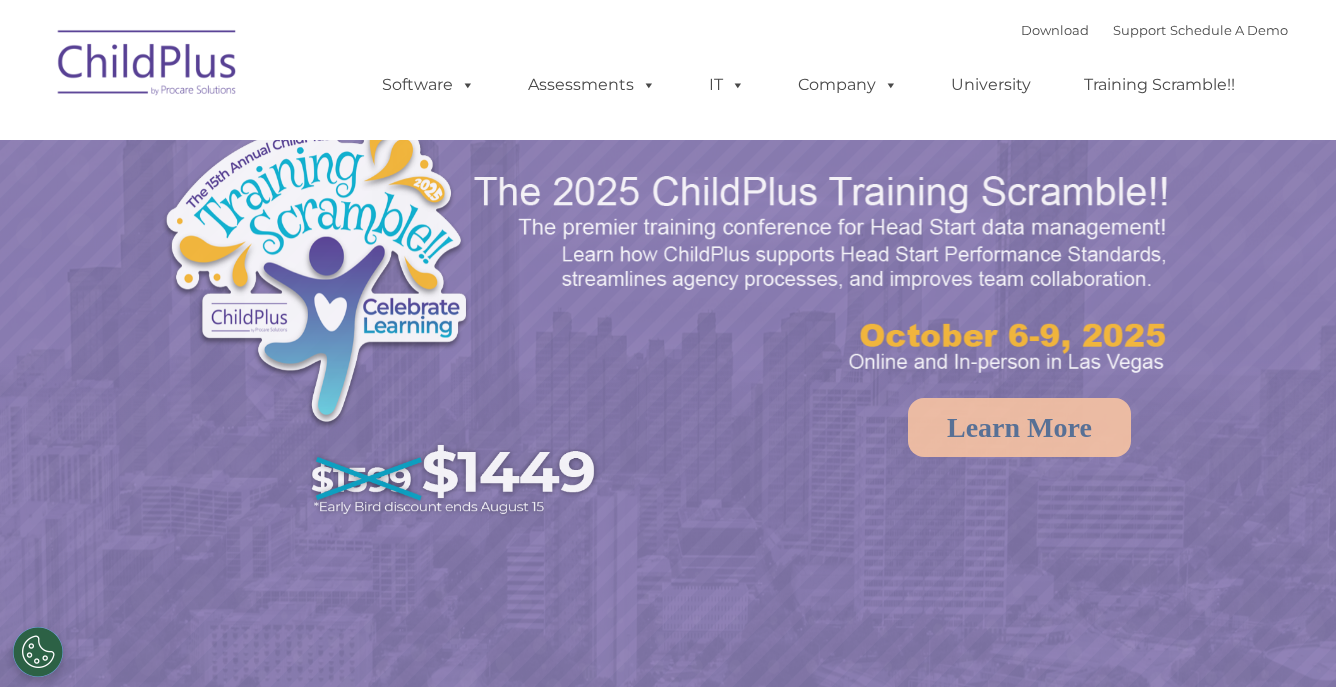 select on "MEDIUM" 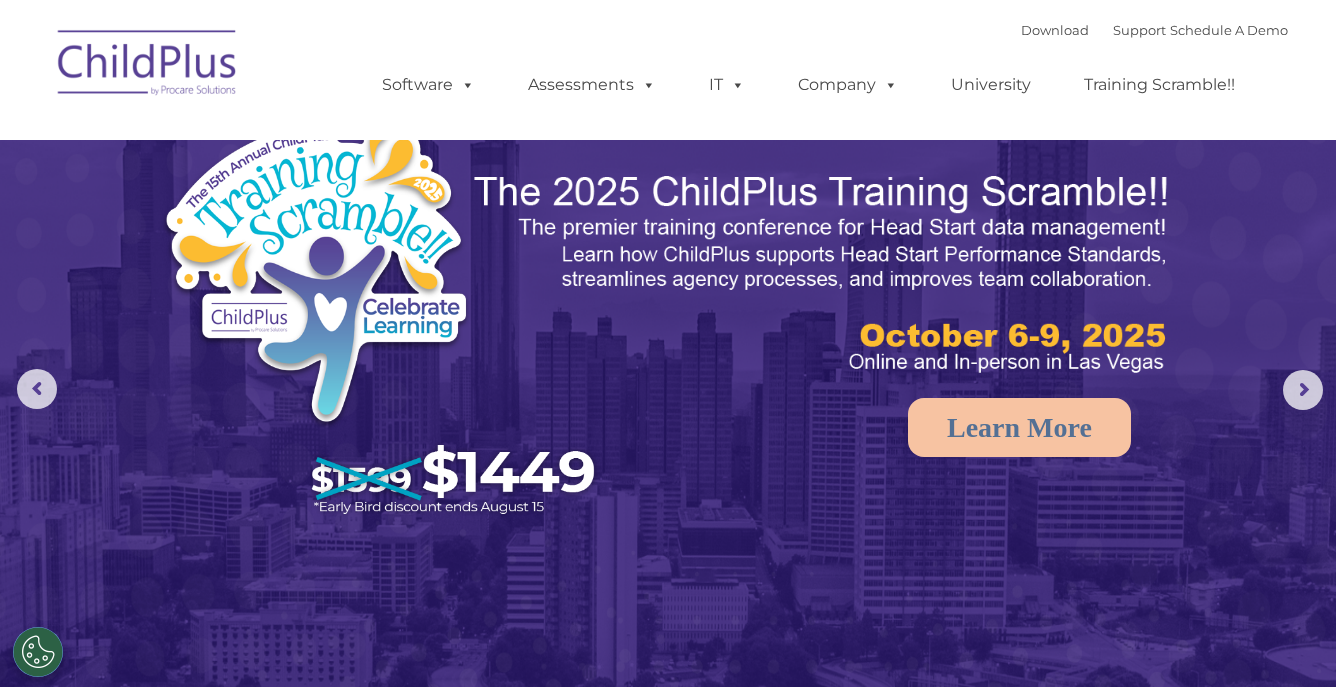 click on "Download          Support      |     Schedule A Demo

MENU MENU Software
ChildPlus:  The original and most widely-used Head Start data management system with over 35 years of experience providing software, service, and support.
Learn More
Features
Schedule A Demo
Getting Started
Assessments
DRDP ©  in ChildPlus:
Learn More
DRDP Reports
Book a Discovery Call
Attend a Group Demo
DRDP FAQ" at bounding box center [668, 70] 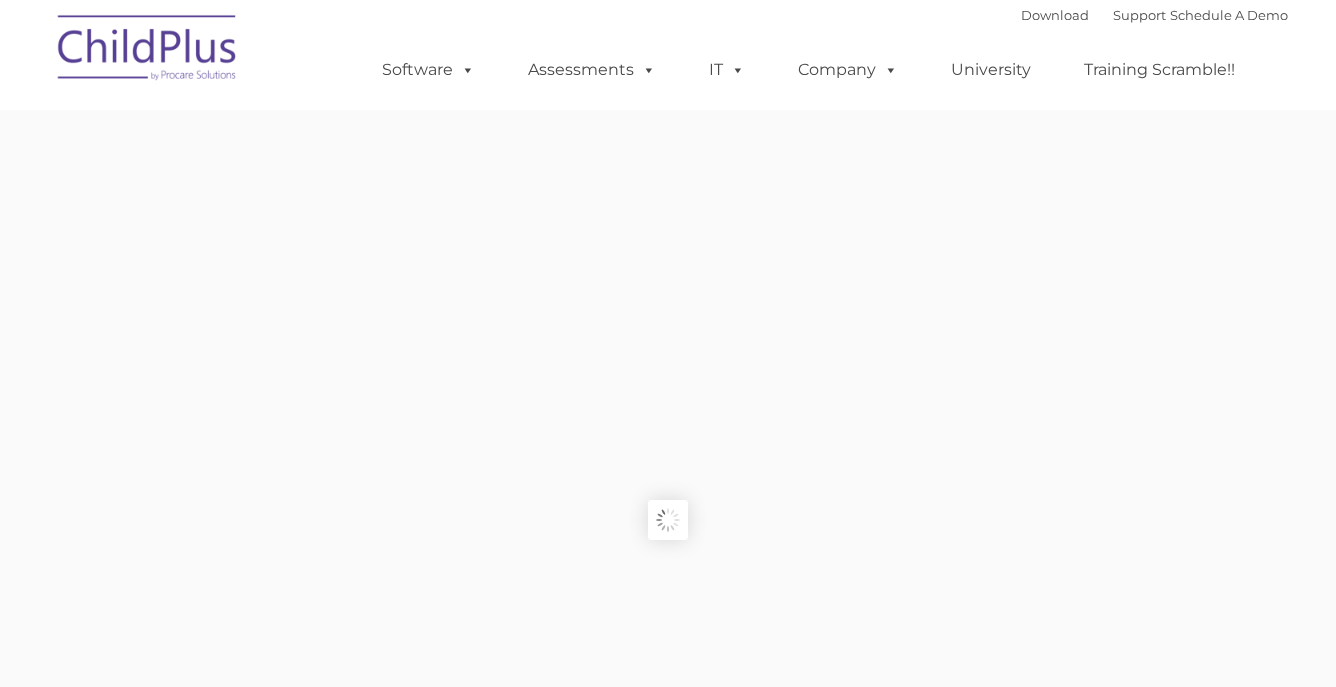 scroll, scrollTop: 0, scrollLeft: 0, axis: both 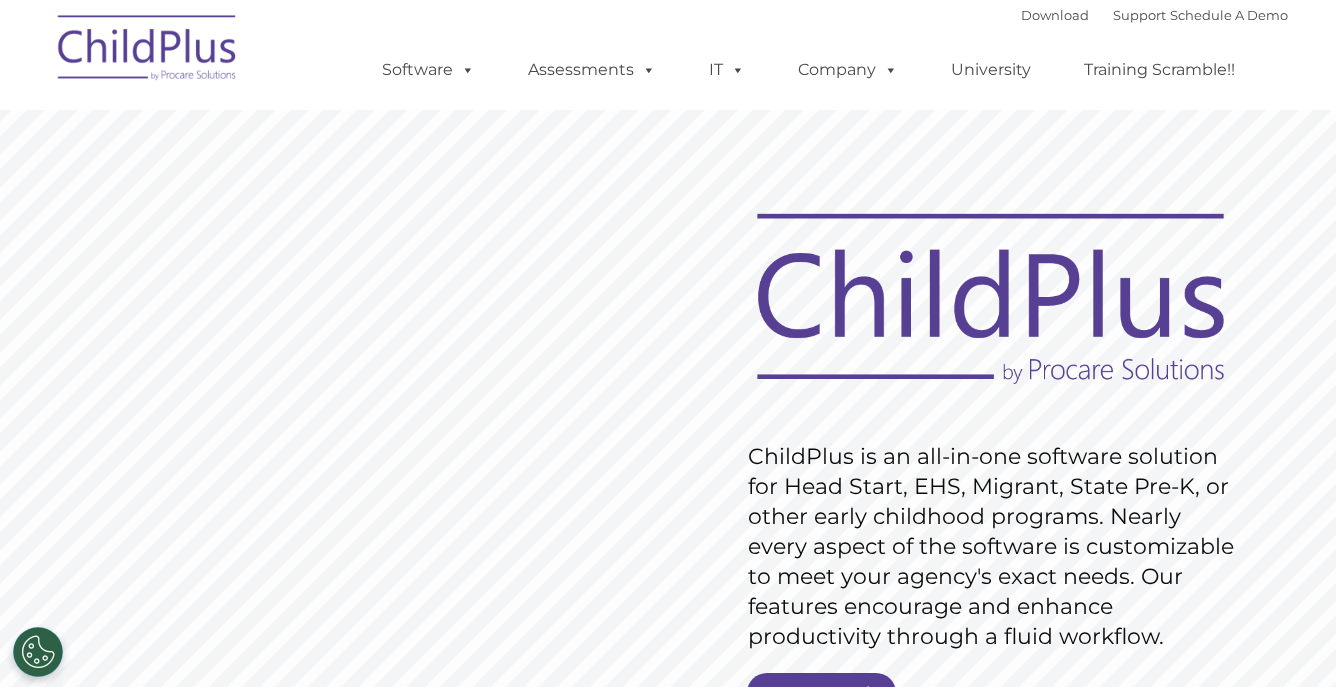 click on "Request Pricing
ChildPlus is an all-in-one software solution for Head Start, EHS, Migrant, State Pre-K, or other early childhood programs. Nearly every aspect of the software is customizable to meet your agency's exact needs. Our features encourage and enhance productivity through a fluid workflow.
Get Started" 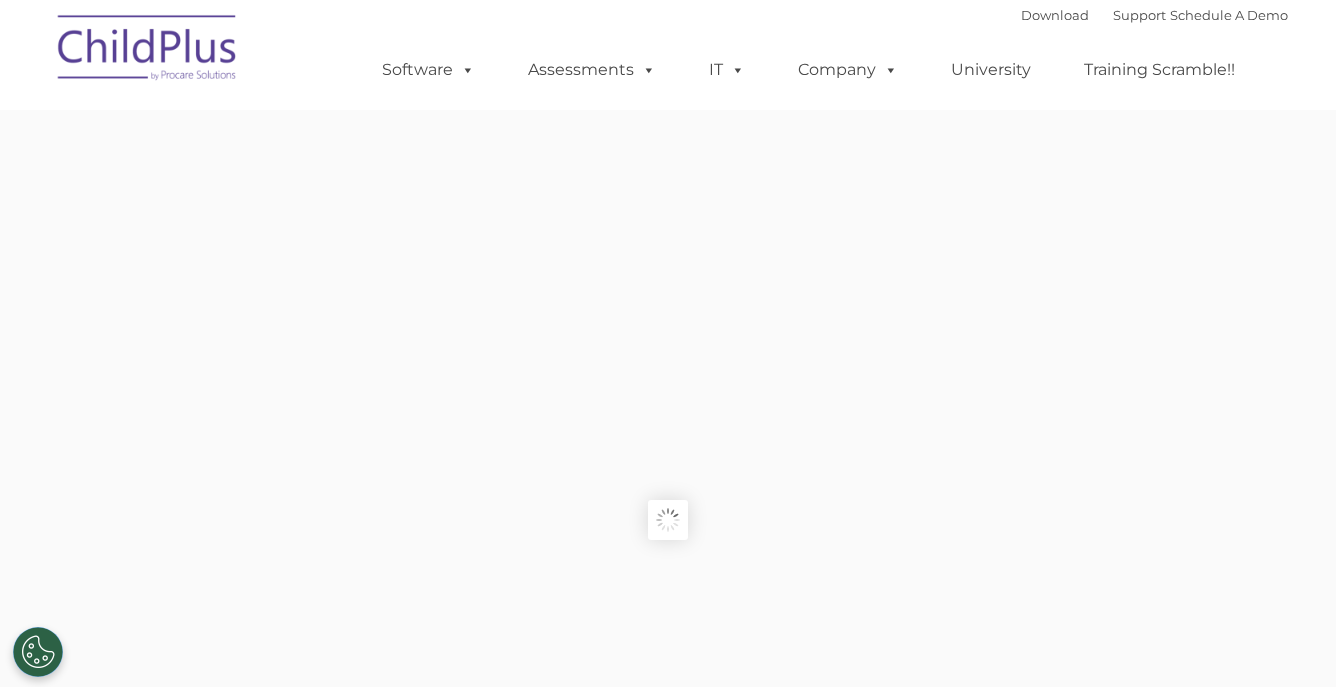 scroll, scrollTop: 0, scrollLeft: 0, axis: both 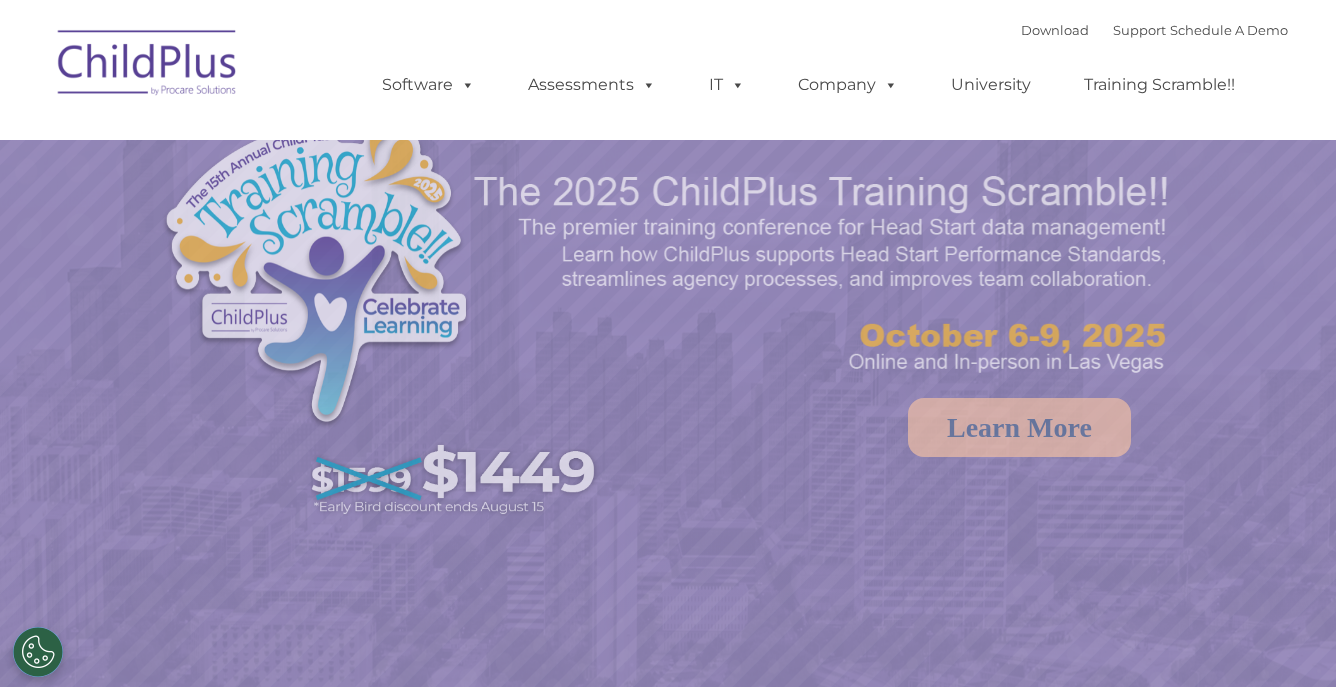select on "MEDIUM" 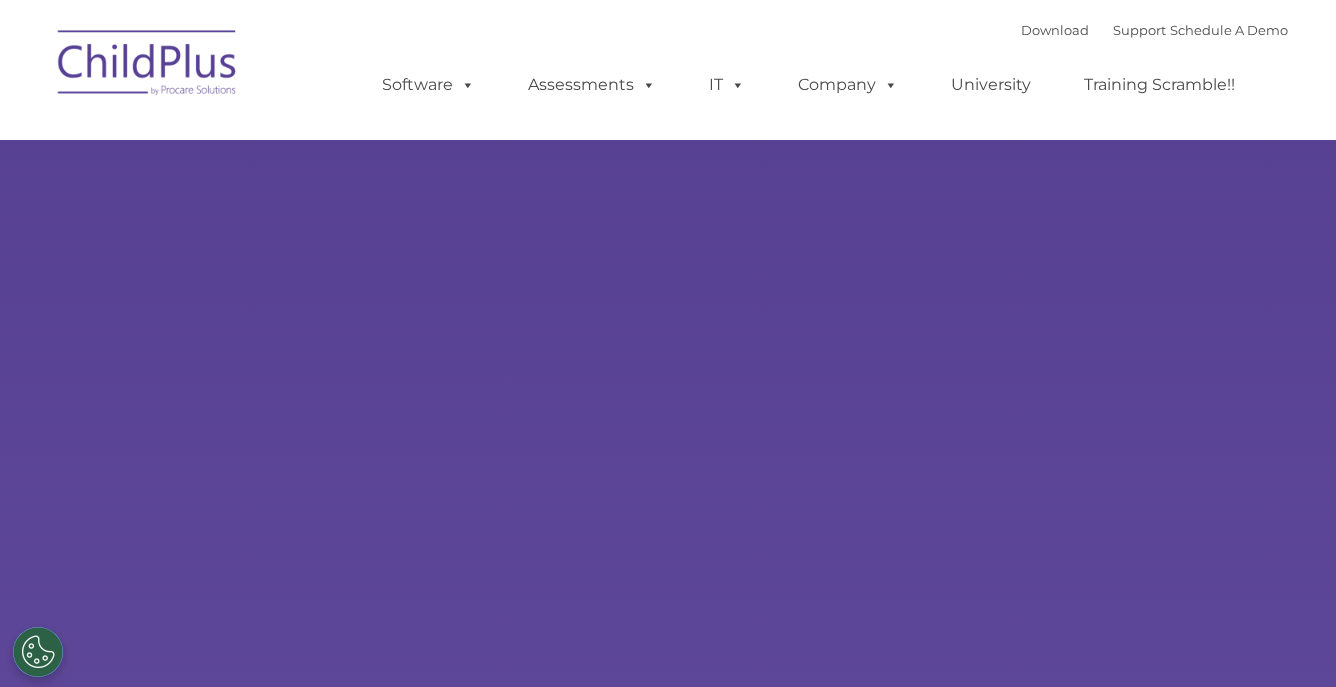 scroll, scrollTop: 0, scrollLeft: 0, axis: both 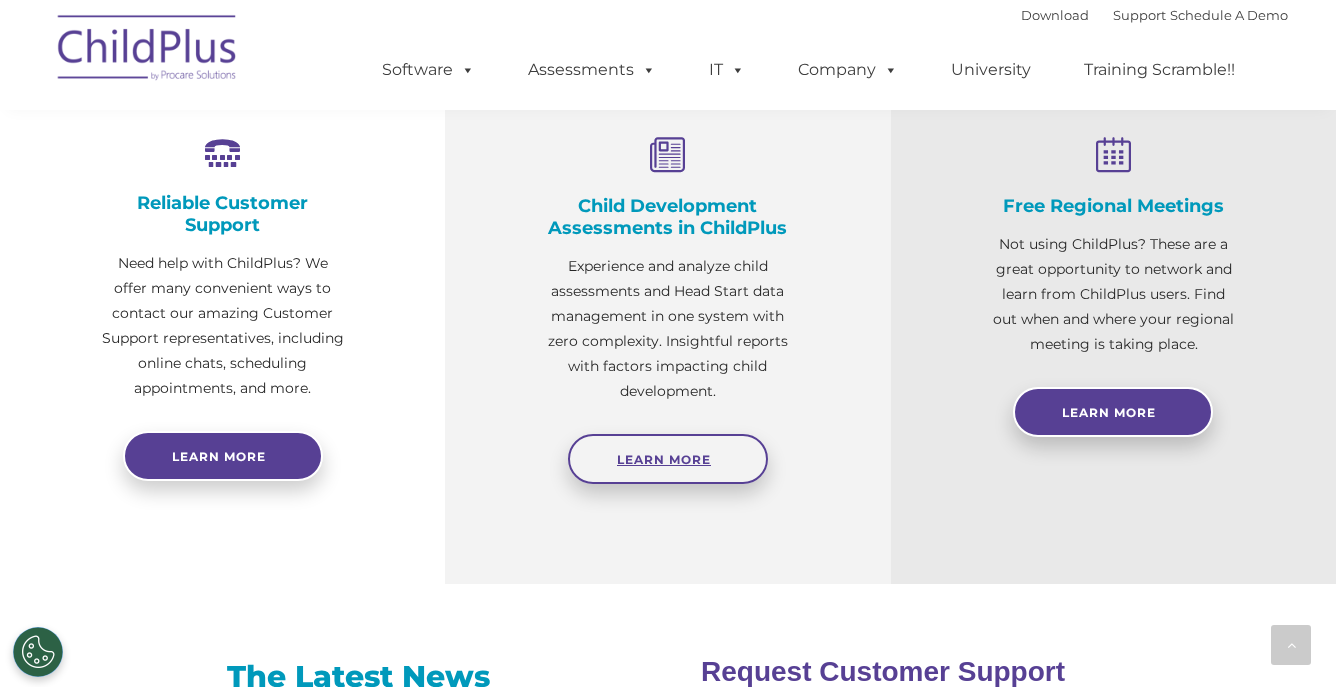 click on "Learn More" at bounding box center [668, 459] 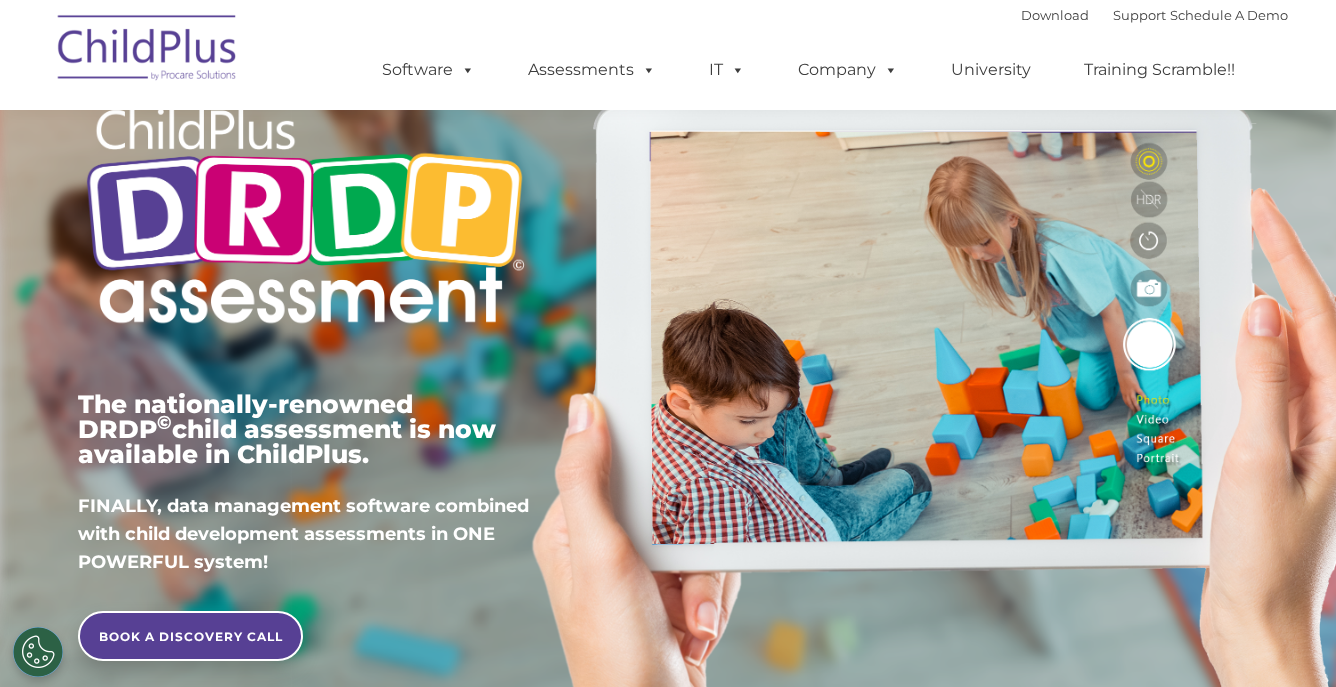 scroll, scrollTop: 0, scrollLeft: 0, axis: both 